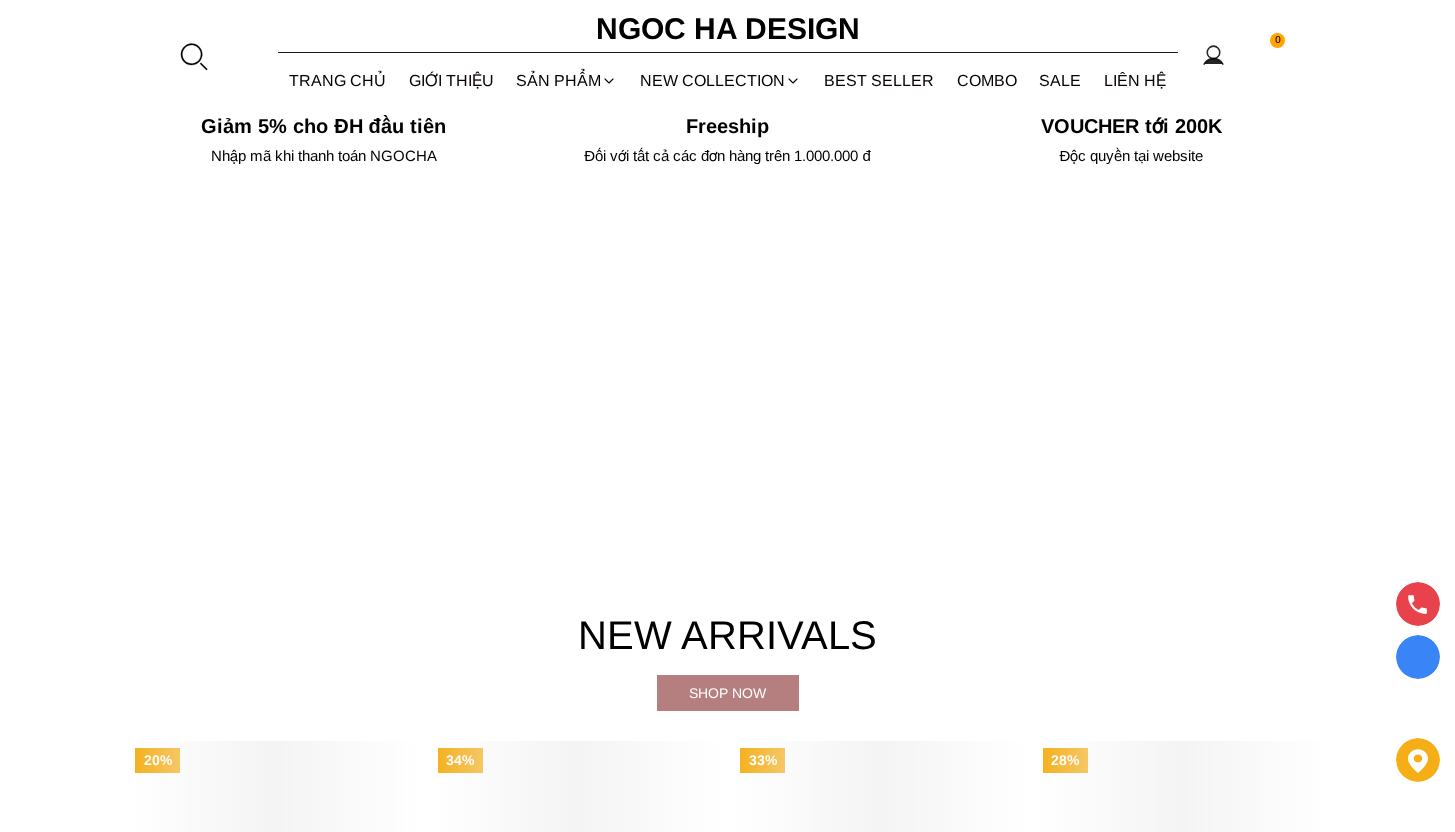 scroll, scrollTop: 0, scrollLeft: 0, axis: both 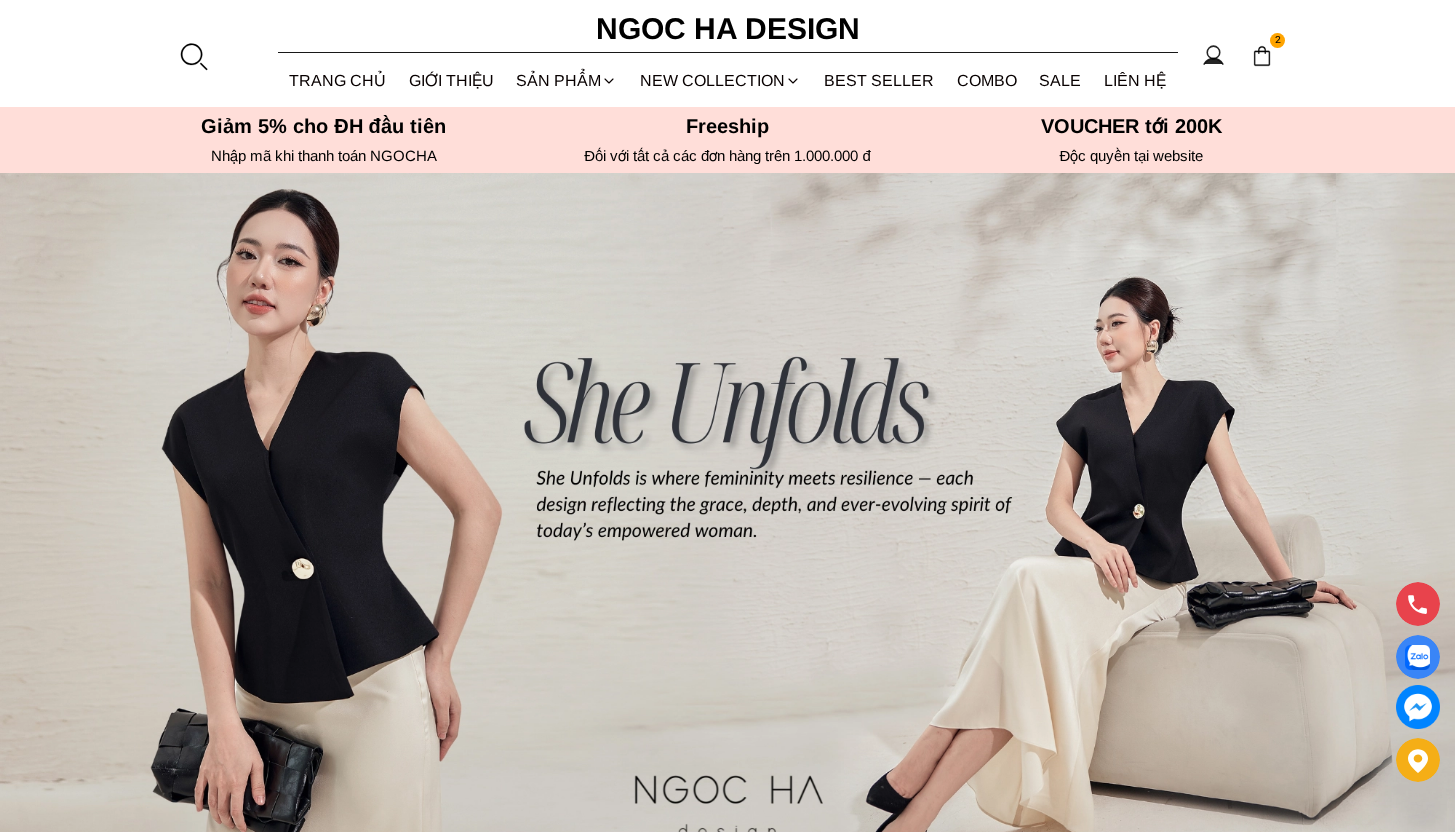 click at bounding box center [1262, 56] 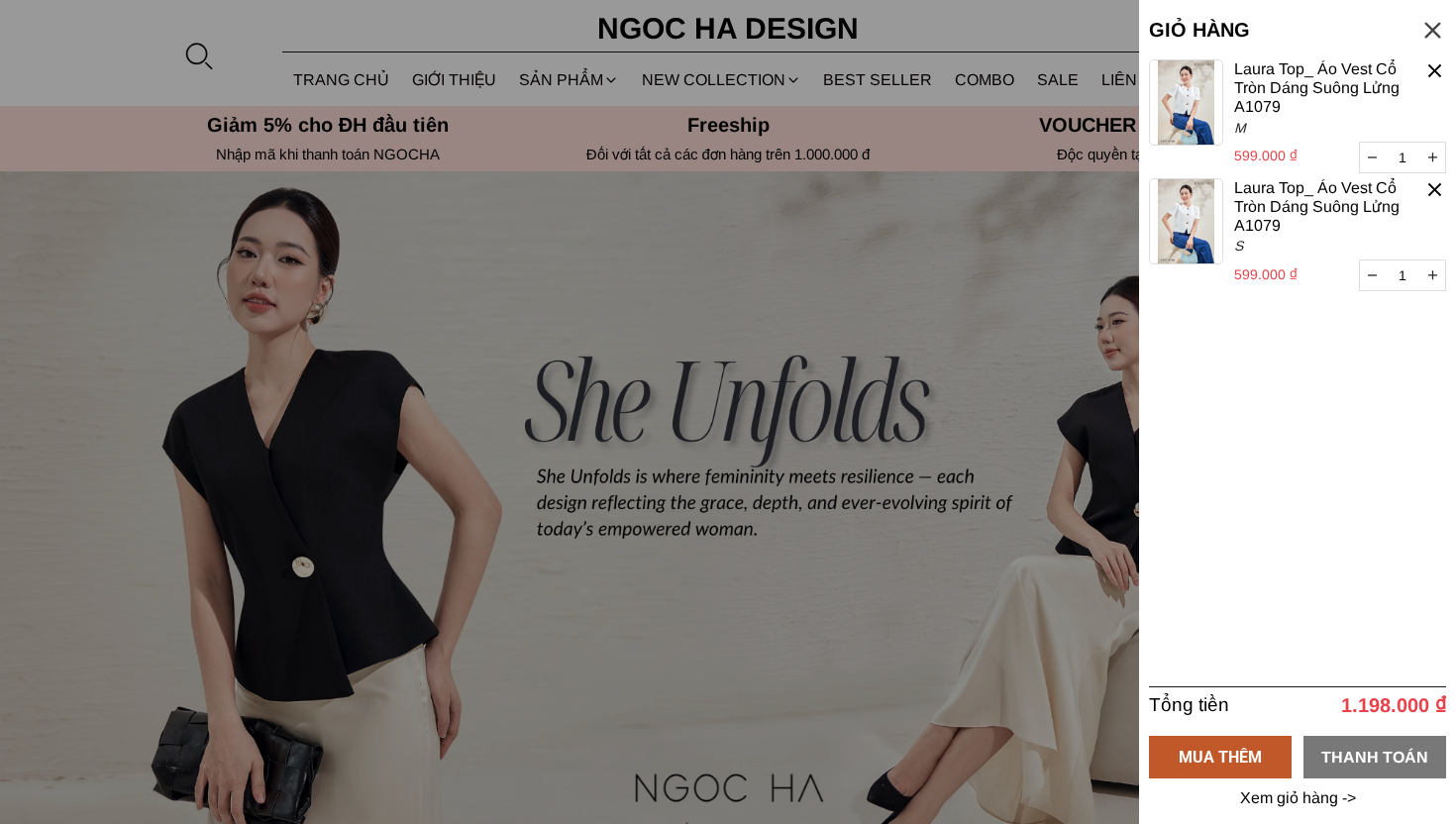 click on "THANH TOÁN" at bounding box center (1375, 756) 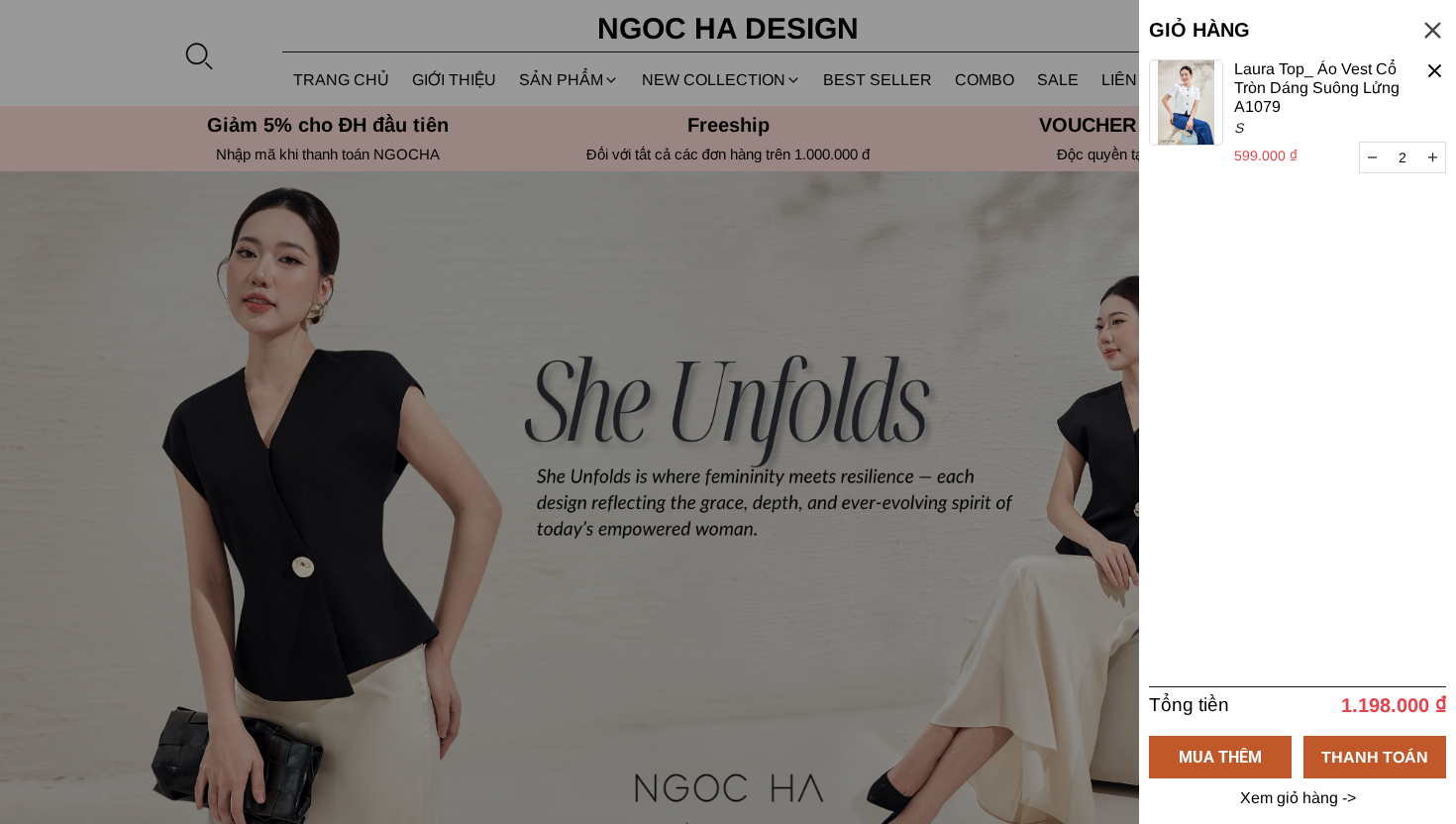 click at bounding box center (1372, 157) 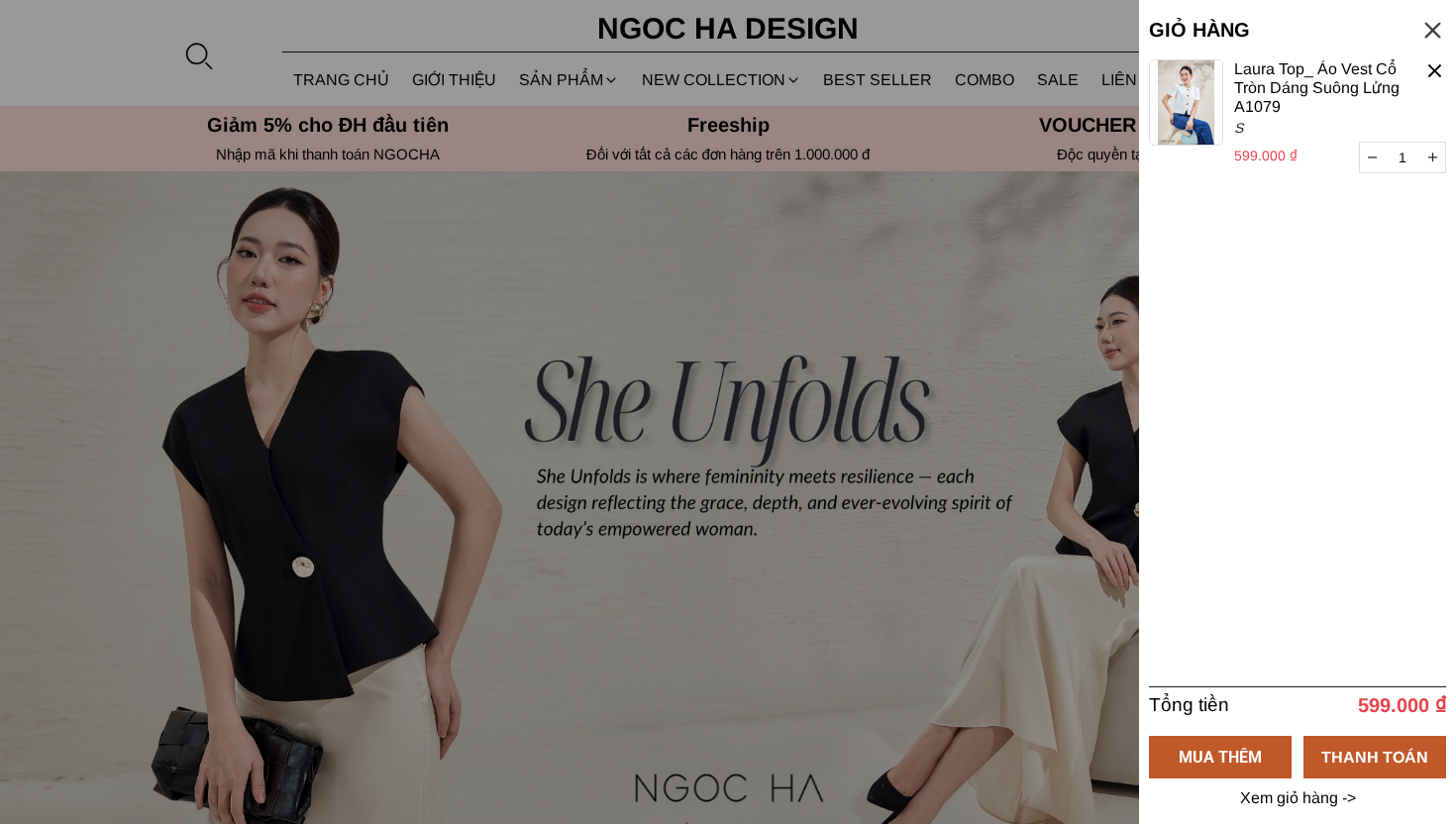 click at bounding box center [728, 412] 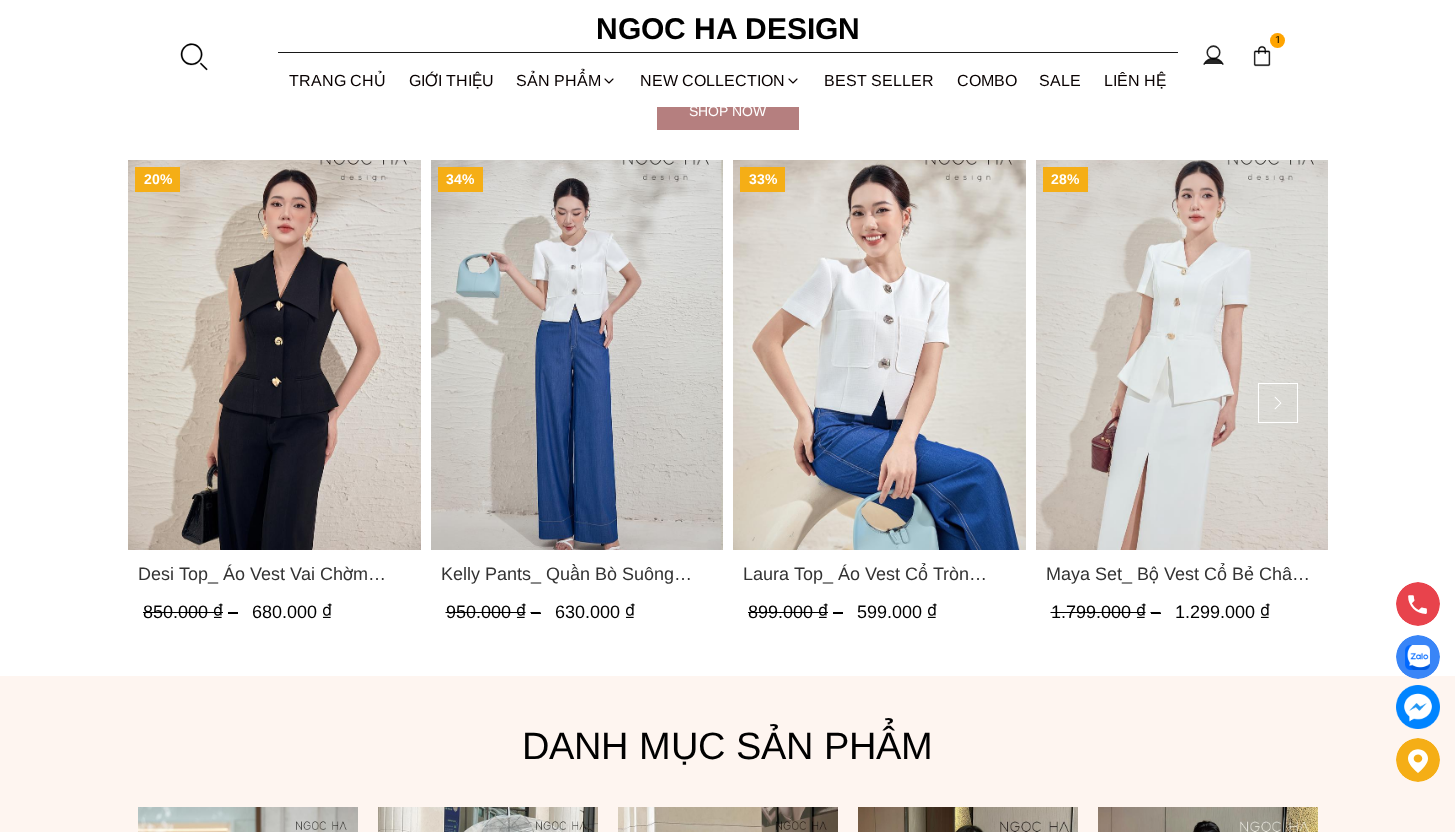 scroll, scrollTop: 913, scrollLeft: 0, axis: vertical 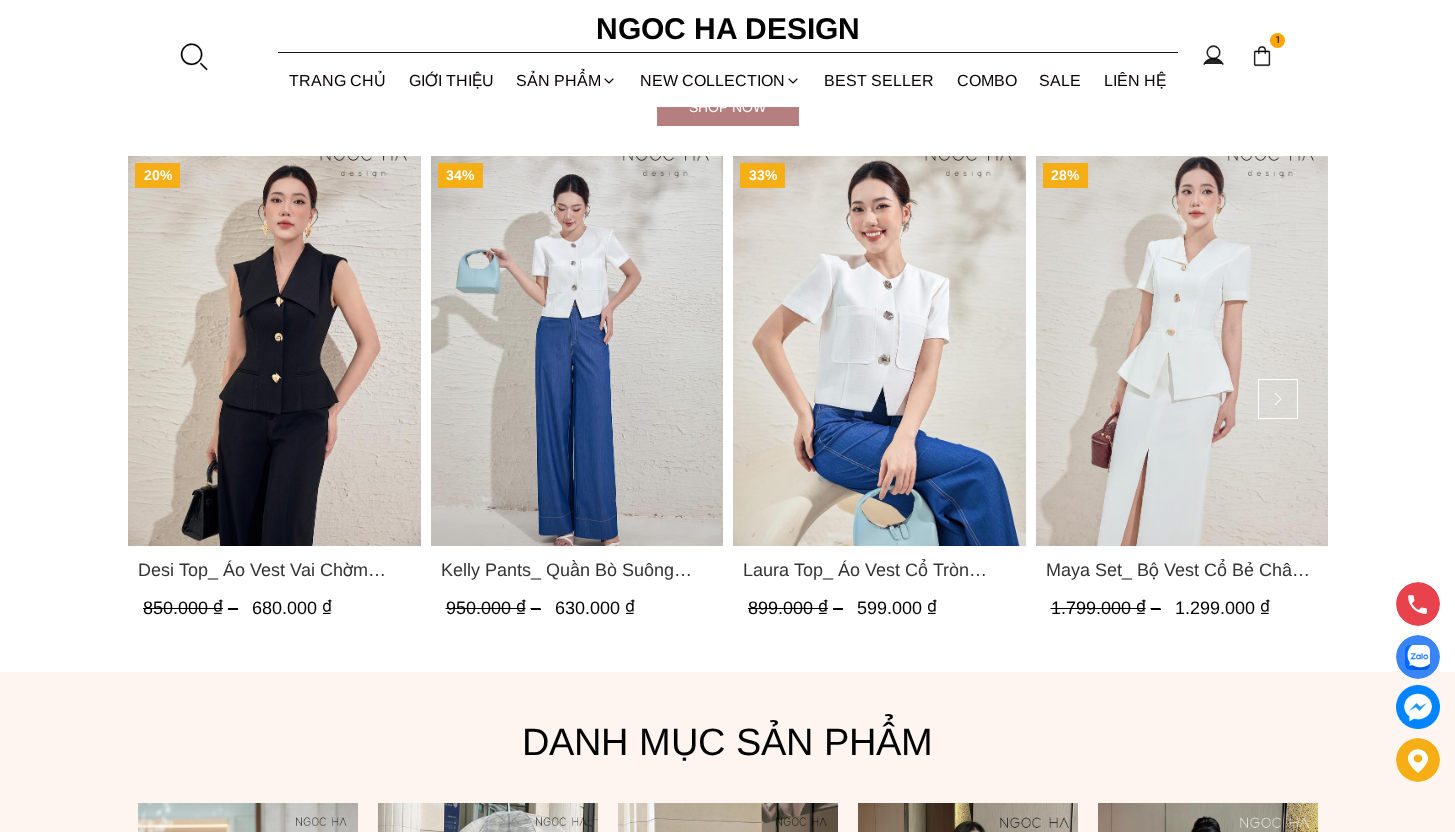 click at bounding box center (576, 351) 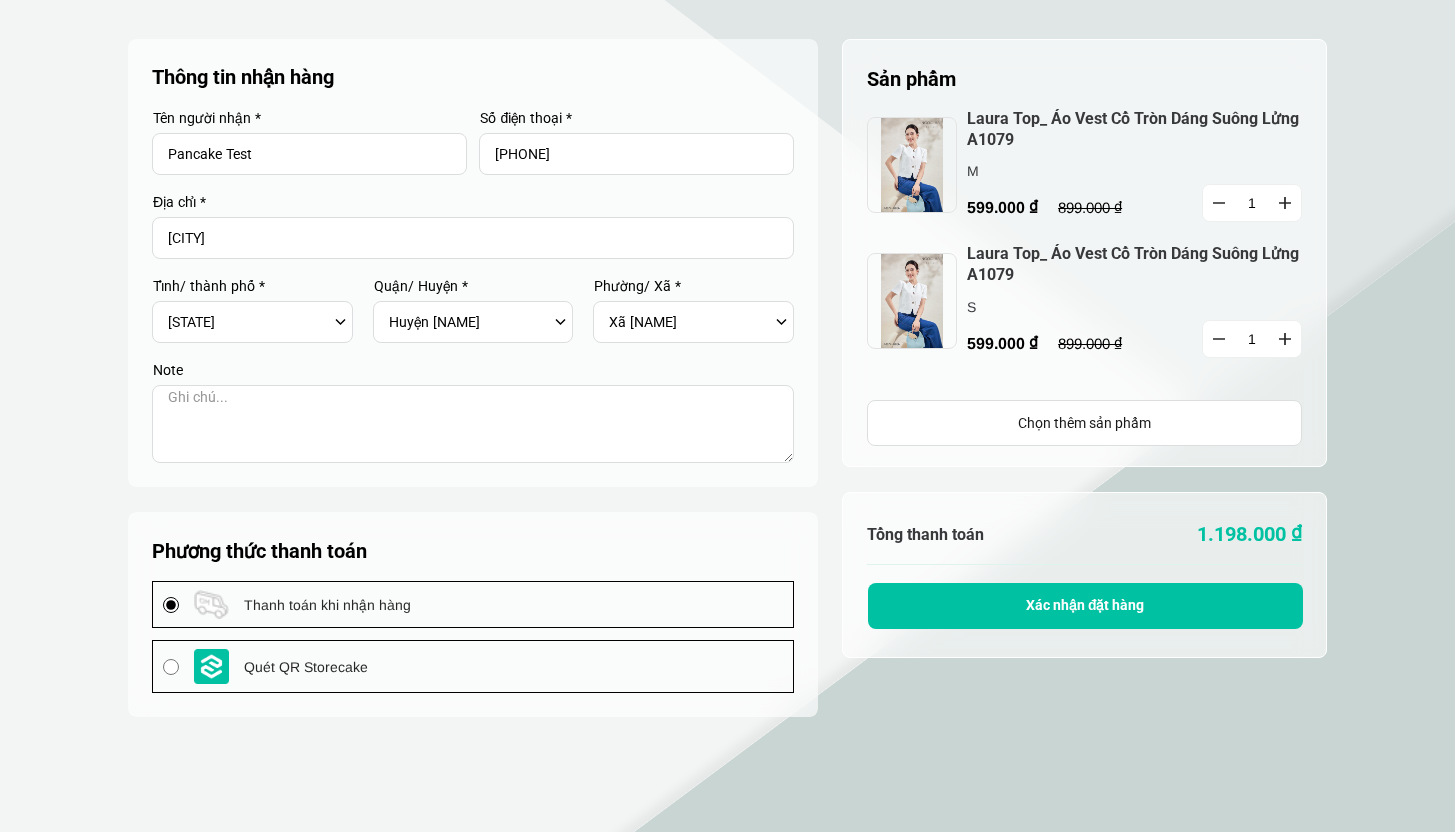 select on "805" 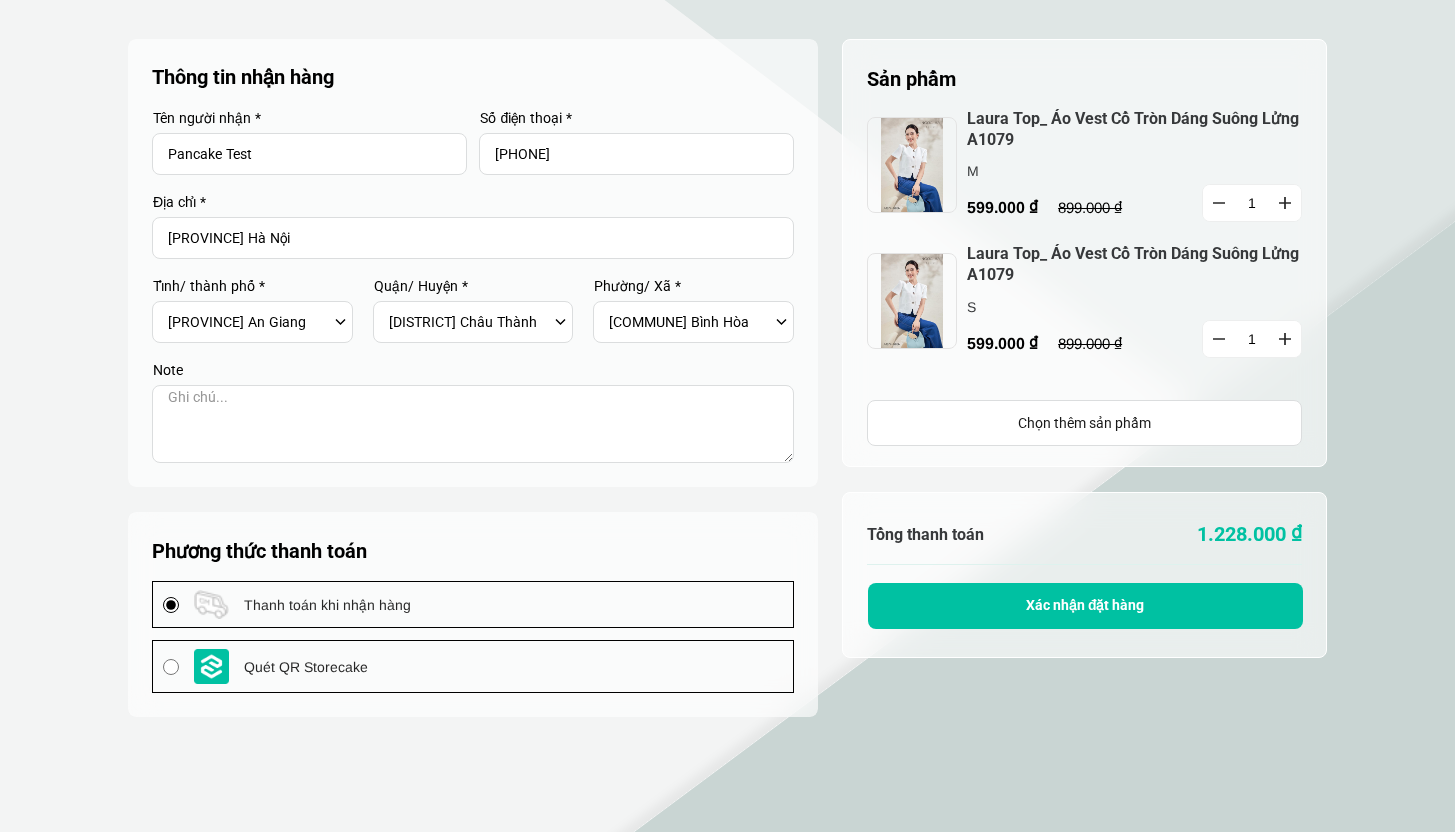 select on "805" 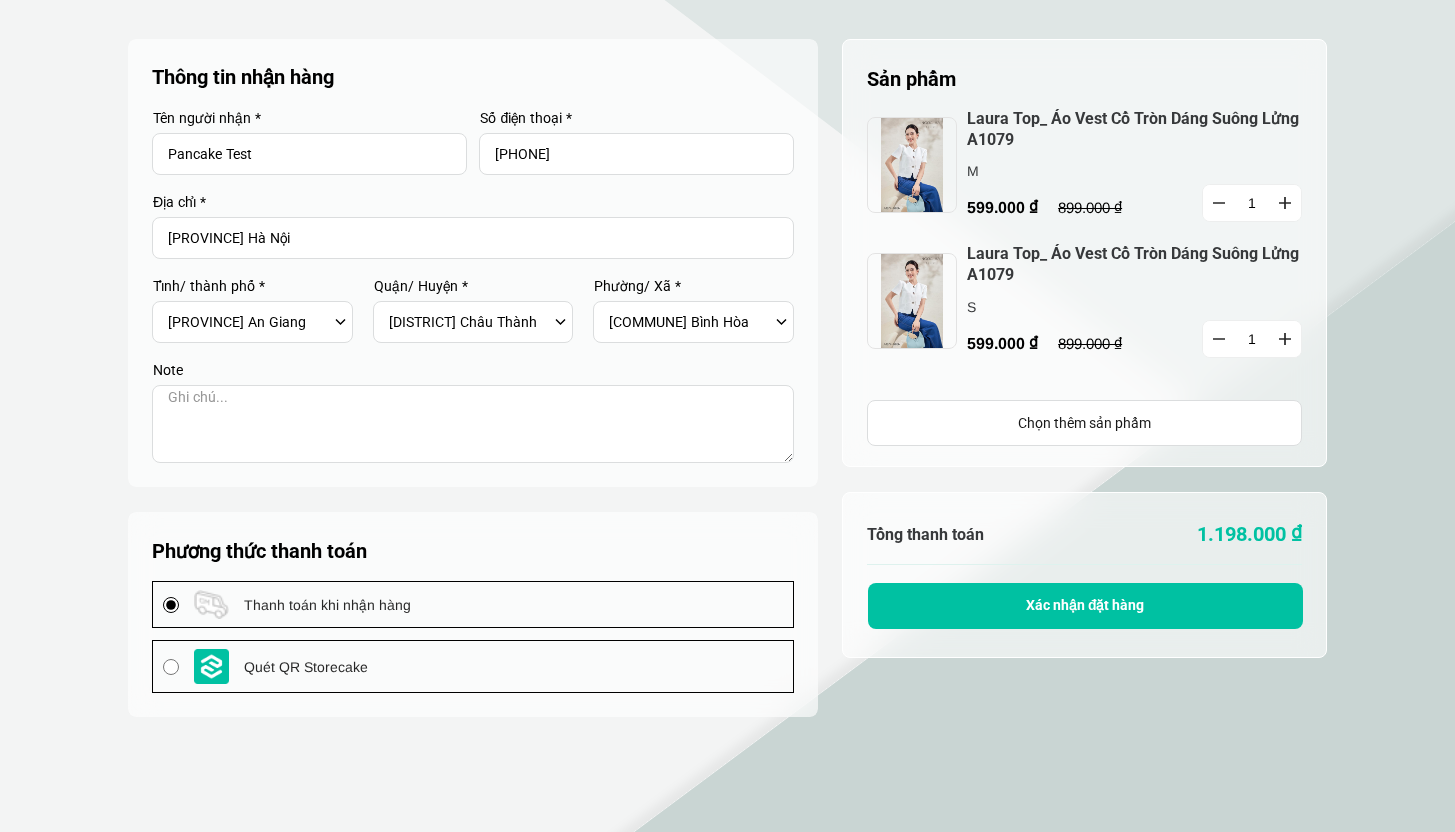 click on "Chọn tỉnh/Thành phố
[PROVINCE] Hồ Chí Minh [PROVINCE] An Giang [PROVINCE] Bà Rịa-Vũng Tàu [PROVINCE] Bắc Giang [PROVINCE] Bắc Kạn [PROVINCE] Bạc Liêu [PROVINCE] Bắc Ninh [PROVINCE] Bến Tre [PROVINCE] Bình Định [PROVINCE] Bình Dương [PROVINCE] Bình Phước [PROVINCE] Bình Thuận [PROVINCE] Cà Mau [PROVINCE] Cần Thơ [PROVINCE] Cao Bằng [PROVINCE] Đà Nẵng [PROVINCE] Đắk Lắk [PROVINCE] Đắk Nông [PROVINCE] Điện Biên [PROVINCE] Đồng Nai [PROVINCE] Đồng Tháp [PROVINCE] Gia Lai [PROVINCE] Hà Giang [PROVINCE] Hà Nam [PROVINCE] Hà Tĩnh [PROVINCE] Hải Dương [PROVINCE] Hải Phòng [PROVINCE] Hậu Giang [PROVINCE] Hòa Bình [PROVINCE] Hưng Yên [PROVINCE] Khánh Hòa [PROVINCE] Kiên Giang [PROVINCE] Kon Tum [PROVINCE] Lai Châu [PROVINCE] Lâm Đồng [PROVINCE] Lạng Sơn [PROVINCE] Lào Cai [PROVINCE] Long An [PROVINCE] Nam Định [PROVINCE] Nghệ An [PROVINCE] Ninh Bình [PROVINCE] Ninh Thuận [PROVINCE] Phú Thọ [PROVINCE] Phú Yên [PROVINCE] Quảng Bình [PROVINCE] Quảng Nam [PROVINCE] Quảng Ngãi [PROVINCE] Quảng Ninh [PROVINCE] Quảng Trị [PROVINCE] Sóc Trăng [PROVINCE] Sơn La [PROVINCE] Tây Ninh [PROVINCE] Thái Bình [PROVINCE] Thái Nguyên [PROVINCE] Thanh Hóa [PROVINCE] Thừa Thiên Huế [PROVINCE] Tiền Giang [PROVINCE] Trà Vinh [PROVINCE] Tuyên Quang [PROVINCE] Vĩnh Long [PROVINCE] Vĩnh Phúc [PROVINCE] Yên Bái" at bounding box center (248, 322) 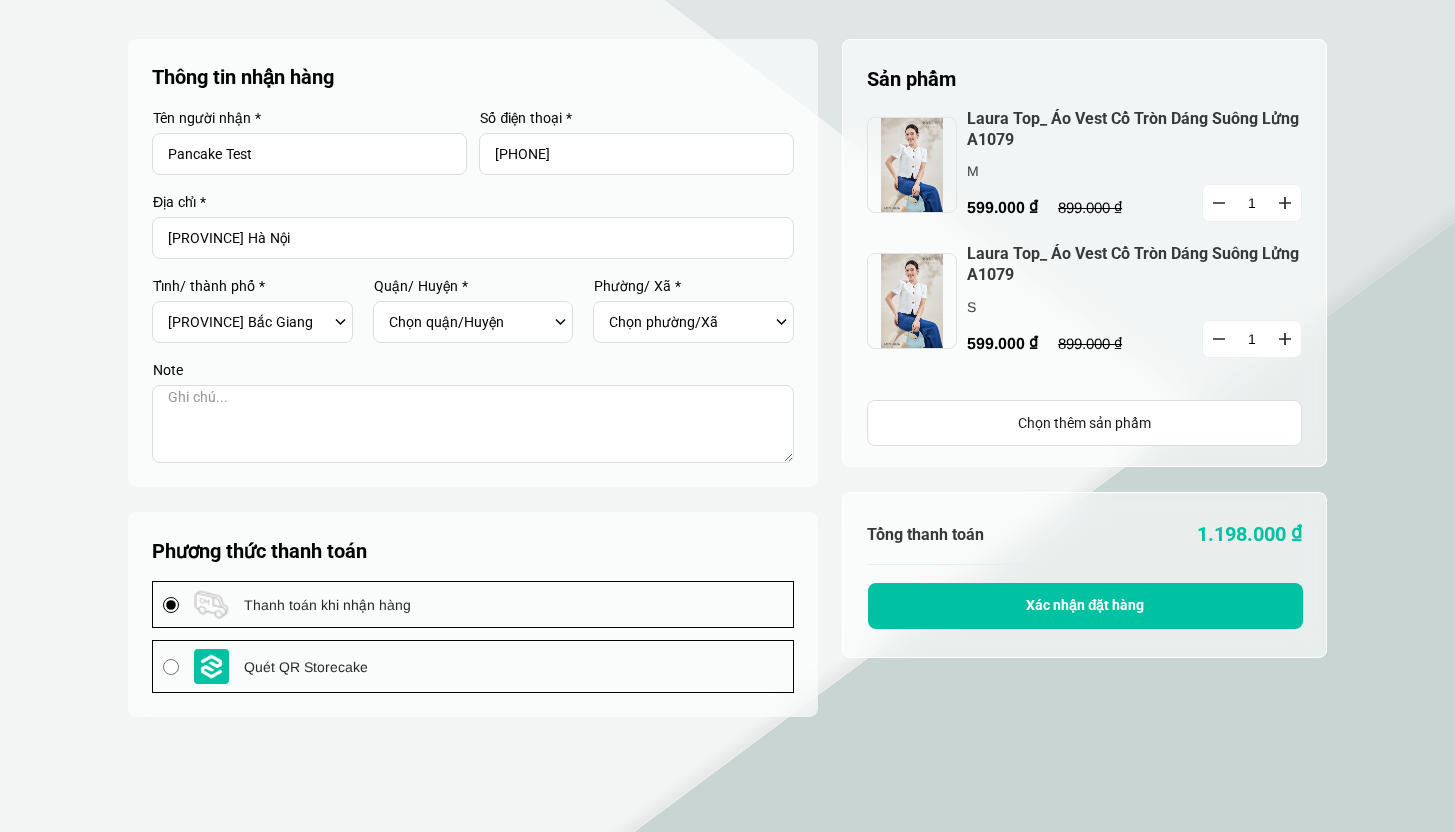 click on "Chọn quận/Huyện [DISTRICT] Hiệp Hòa [DISTRICT] Lạng Giang [DISTRICT] Lục Nam [DISTRICT] Lục Ngạn [DISTRICT] Sơn Động [DISTRICT] Tân Yên [DISTRICT] Yên Dũng [DISTRICT] Yên Thế [CITY] Bắc Giang [CITY] Chũ [CITY] Việt Yên" at bounding box center [469, 322] 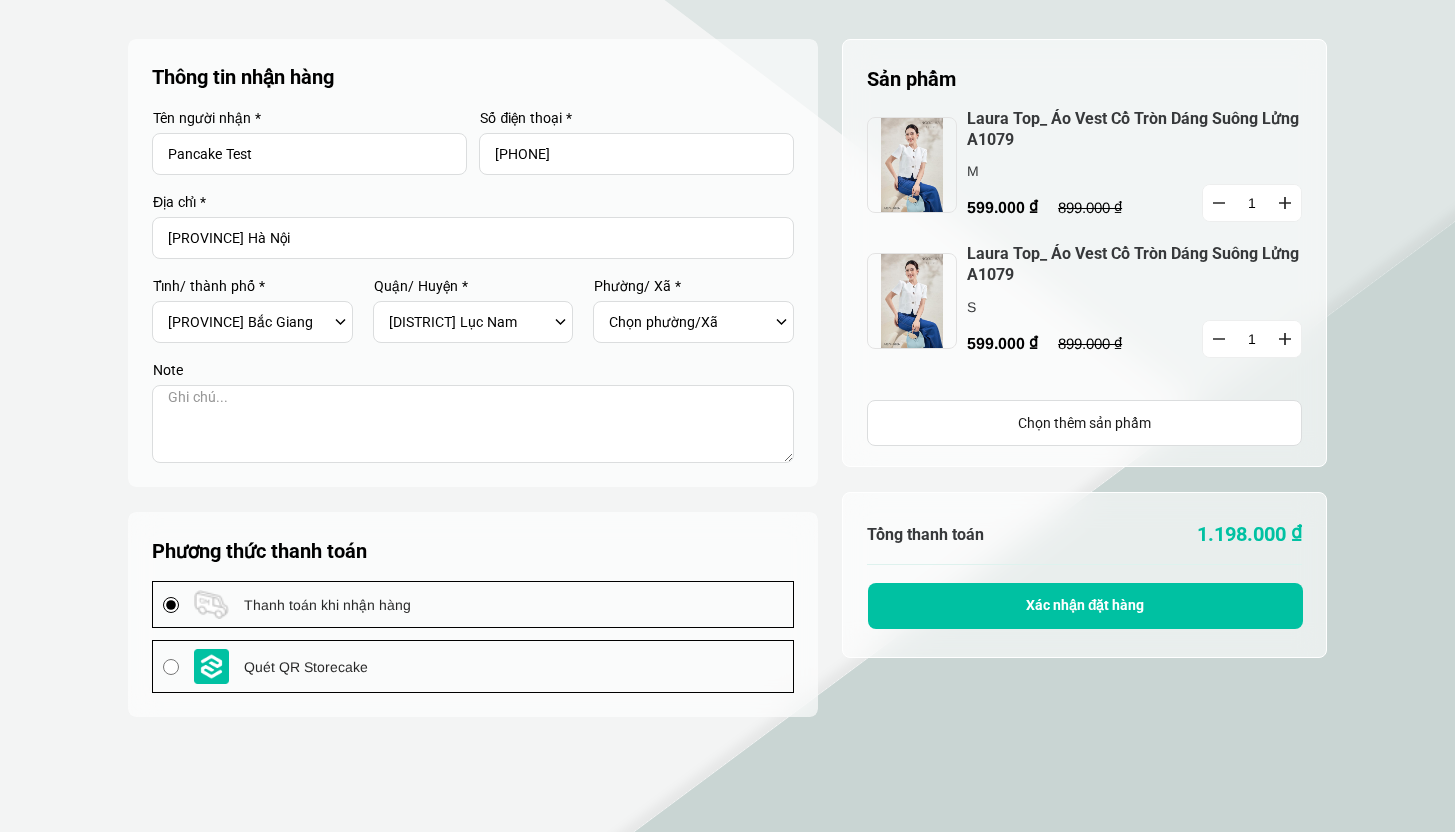 click on "Chọn phường/Xã [CITY] Đồi Ngô [CITY] Lục Nam [COMMUNE] Bắc Lũng [COMMUNE] Bảo Đài [COMMUNE] Bảo Sơn [COMMUNE] Bình Sơn [COMMUNE] Cẩm Lý [COMMUNE] Chu điện [COMMUNE] Cương Sơn [COMMUNE] Đan Hội [COMMUNE] Đông Hưng [COMMUNE] Đông Phú [COMMUNE] Huyền Sơn [COMMUNE] Khám Lạng [COMMUNE] Lan Mẫu [COMMUNE] Lục Sơn [COMMUNE] Nghĩa Phương [COMMUNE] Phương Sơn [COMMUNE] Tam Dị [COMMUNE] Thanh Lâm [COMMUNE] Tiên Hưng [COMMUNE] Tiên Nha [COMMUNE] Trường Giang [COMMUNE] Trường Sơn [COMMUNE] Vô Tranh [COMMUNE] Vũ Xá [COMMUNE] Yên Sơn" at bounding box center [689, 322] 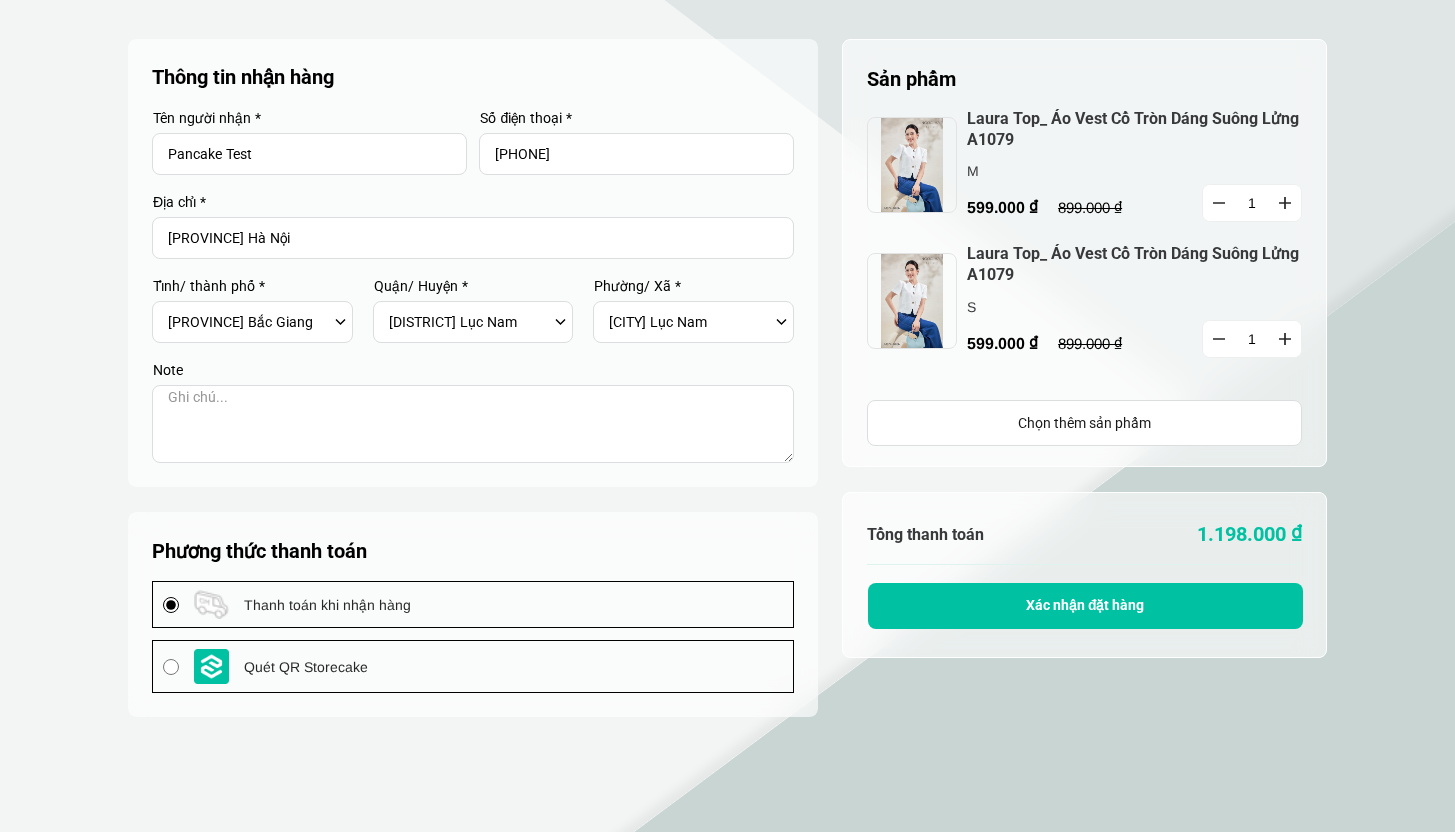 click on "Quét QR Storecake" at bounding box center [306, 667] 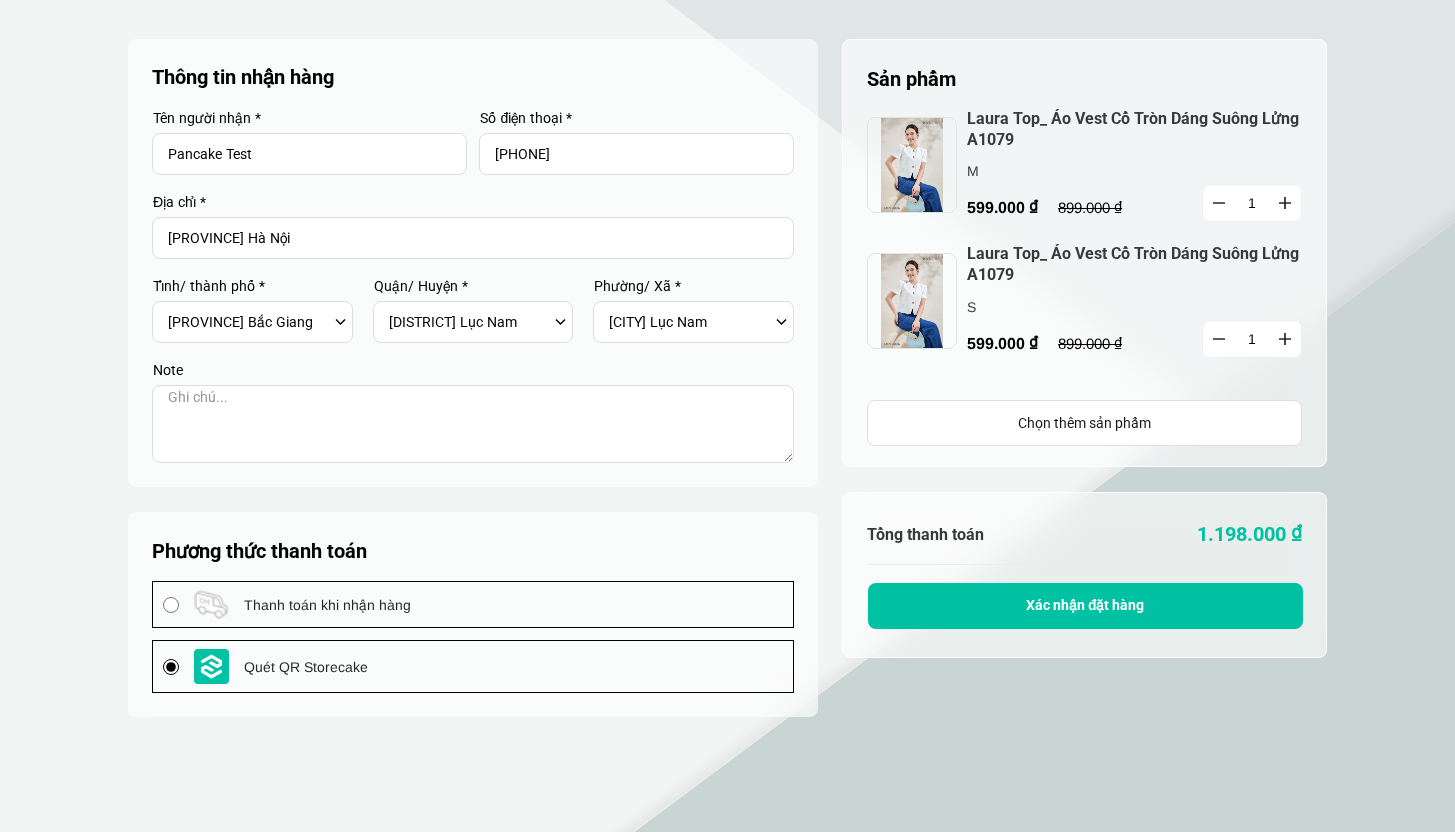 click on "Thanh toán khi nhận hàng" at bounding box center [327, 605] 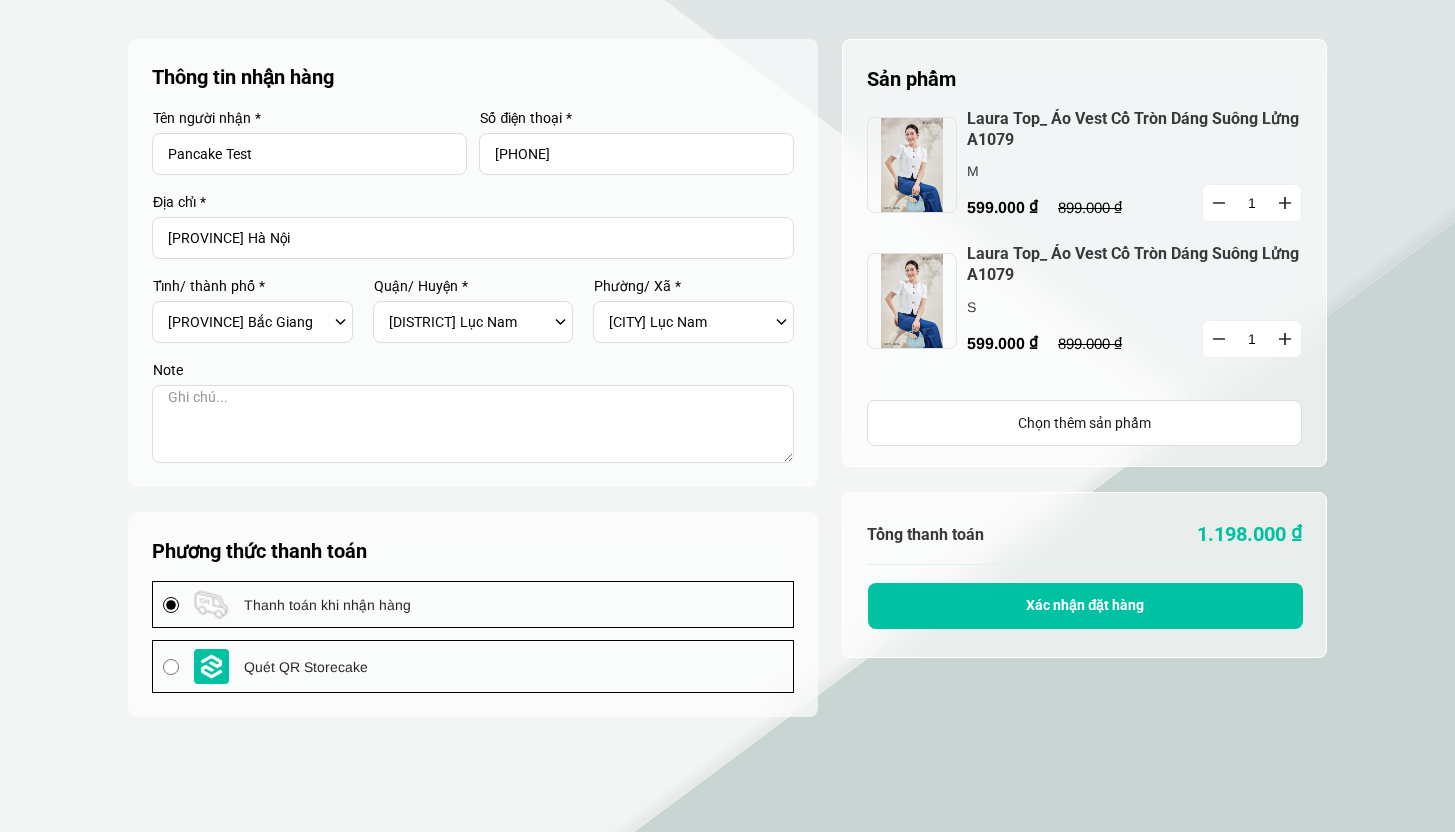 click at bounding box center (1219, 203) 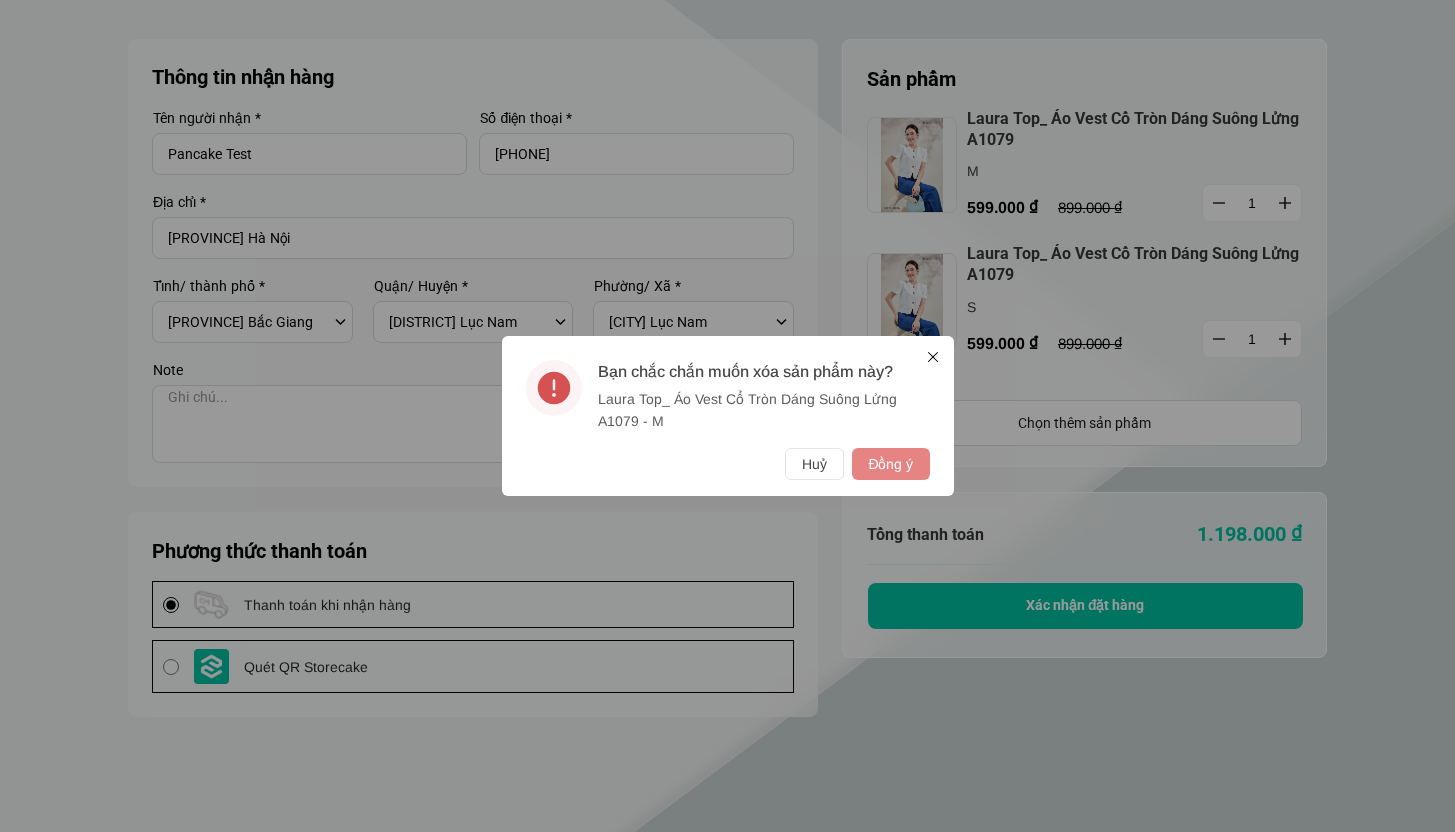 click on "Đồng ý" at bounding box center (890, 464) 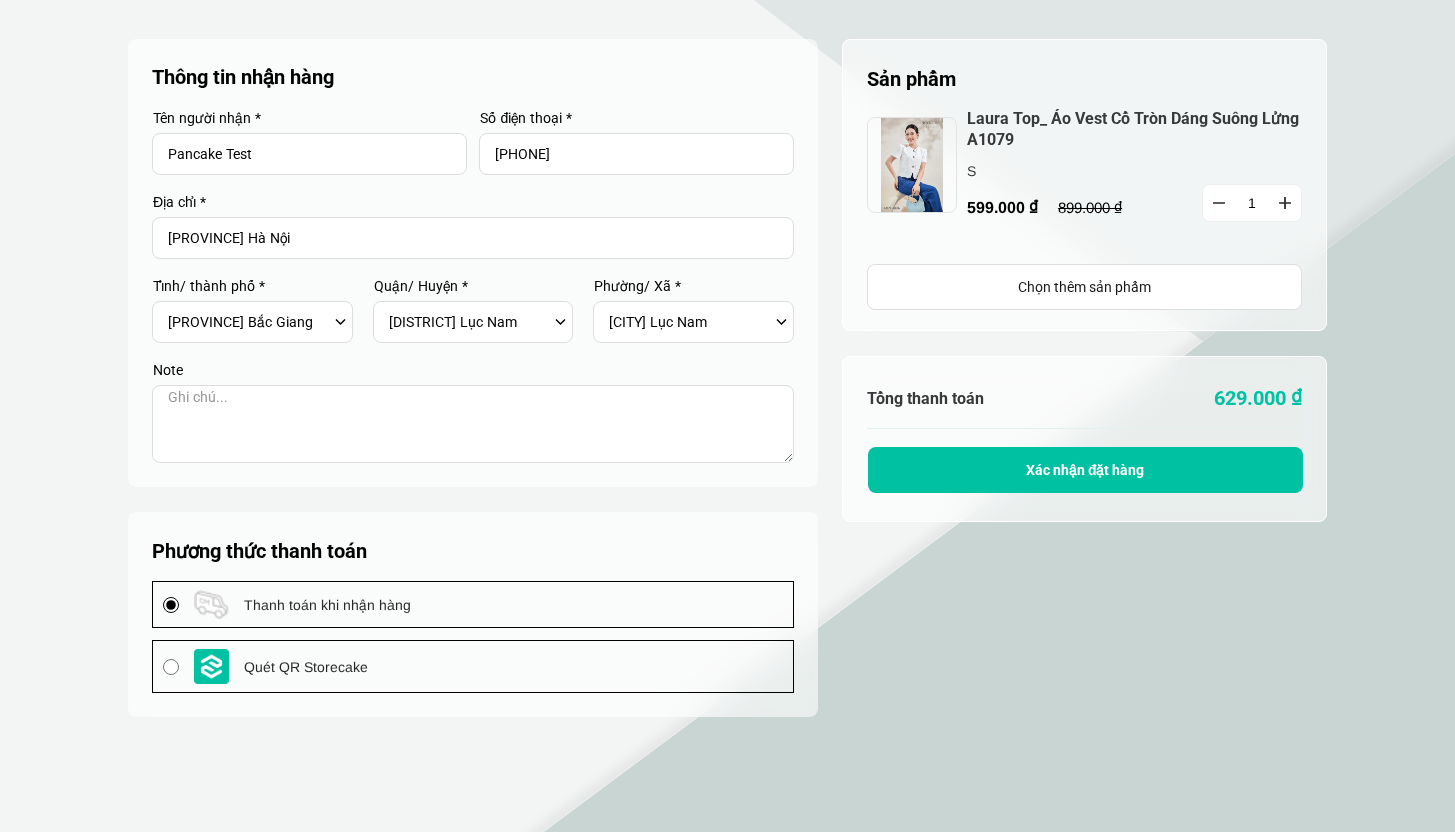 click 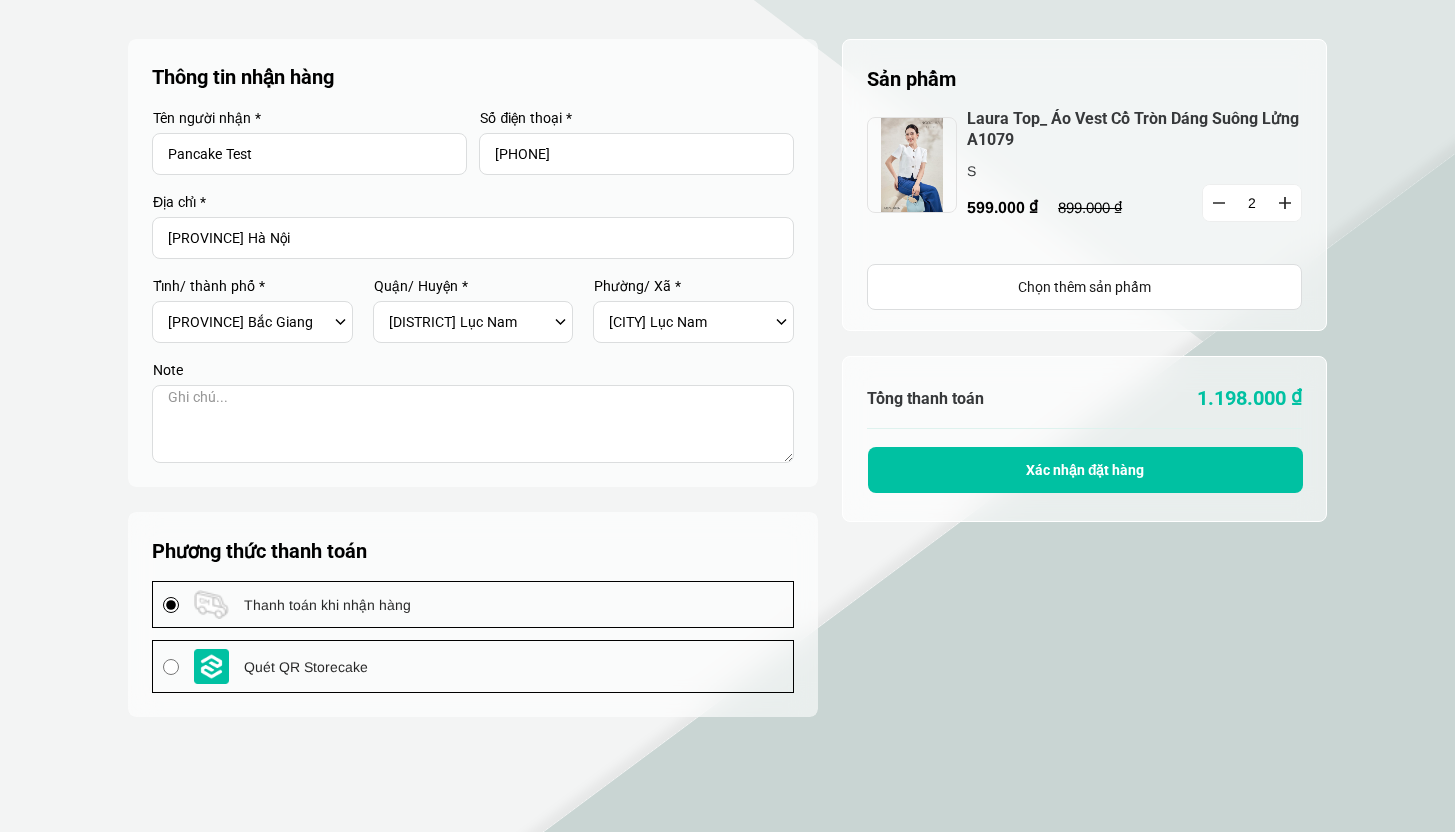click at bounding box center (1219, 203) 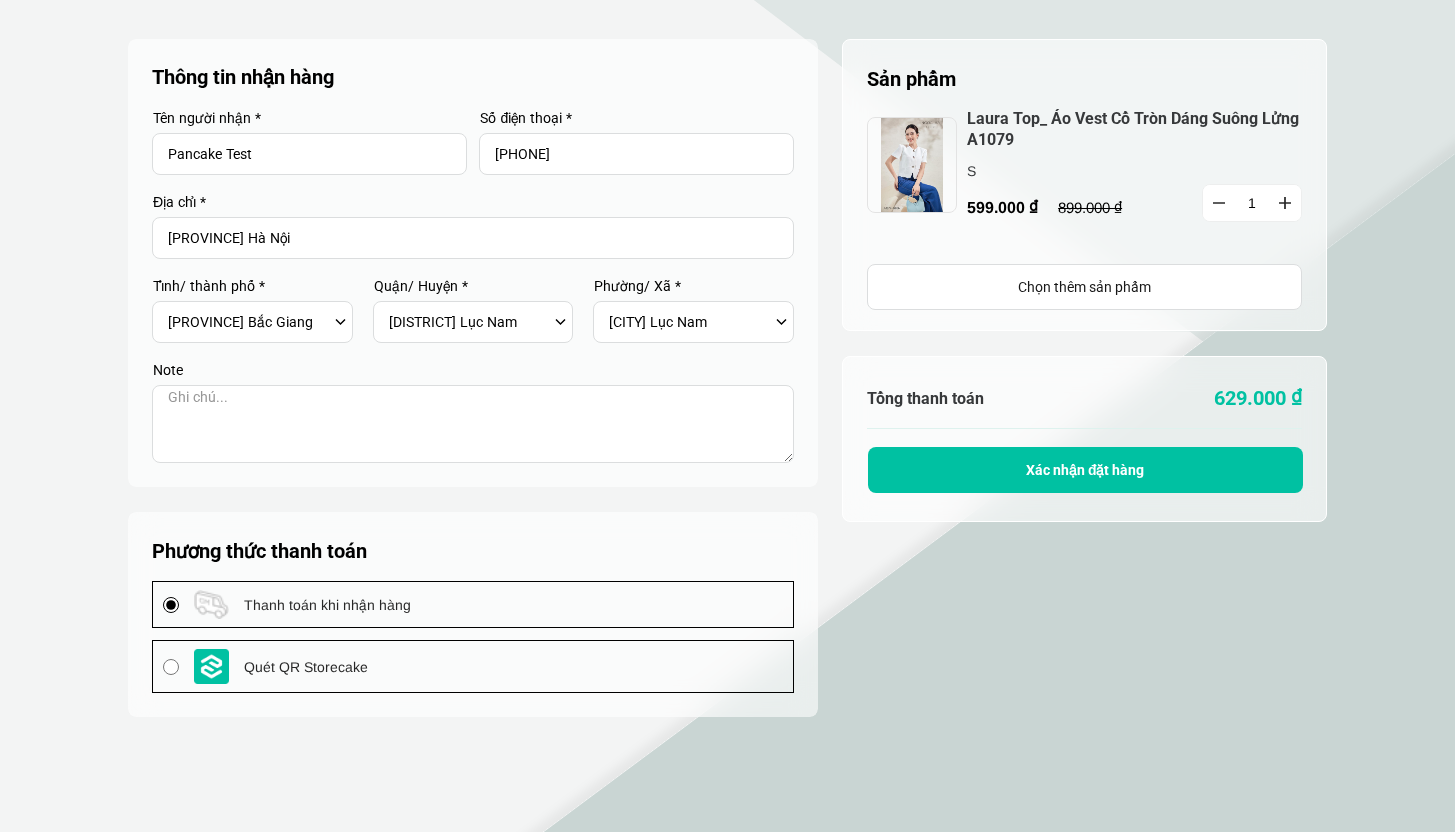 click 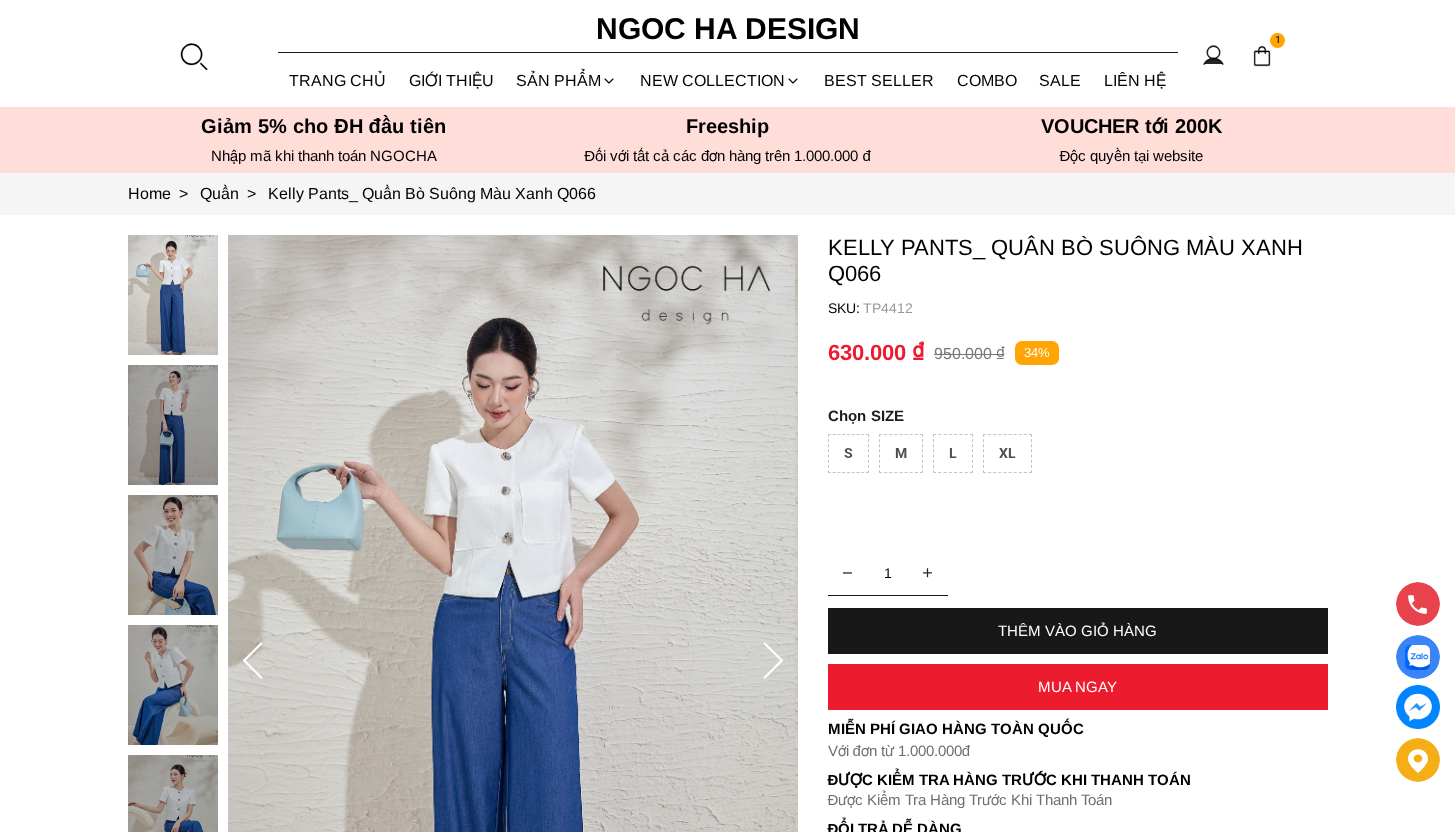 scroll, scrollTop: 0, scrollLeft: 0, axis: both 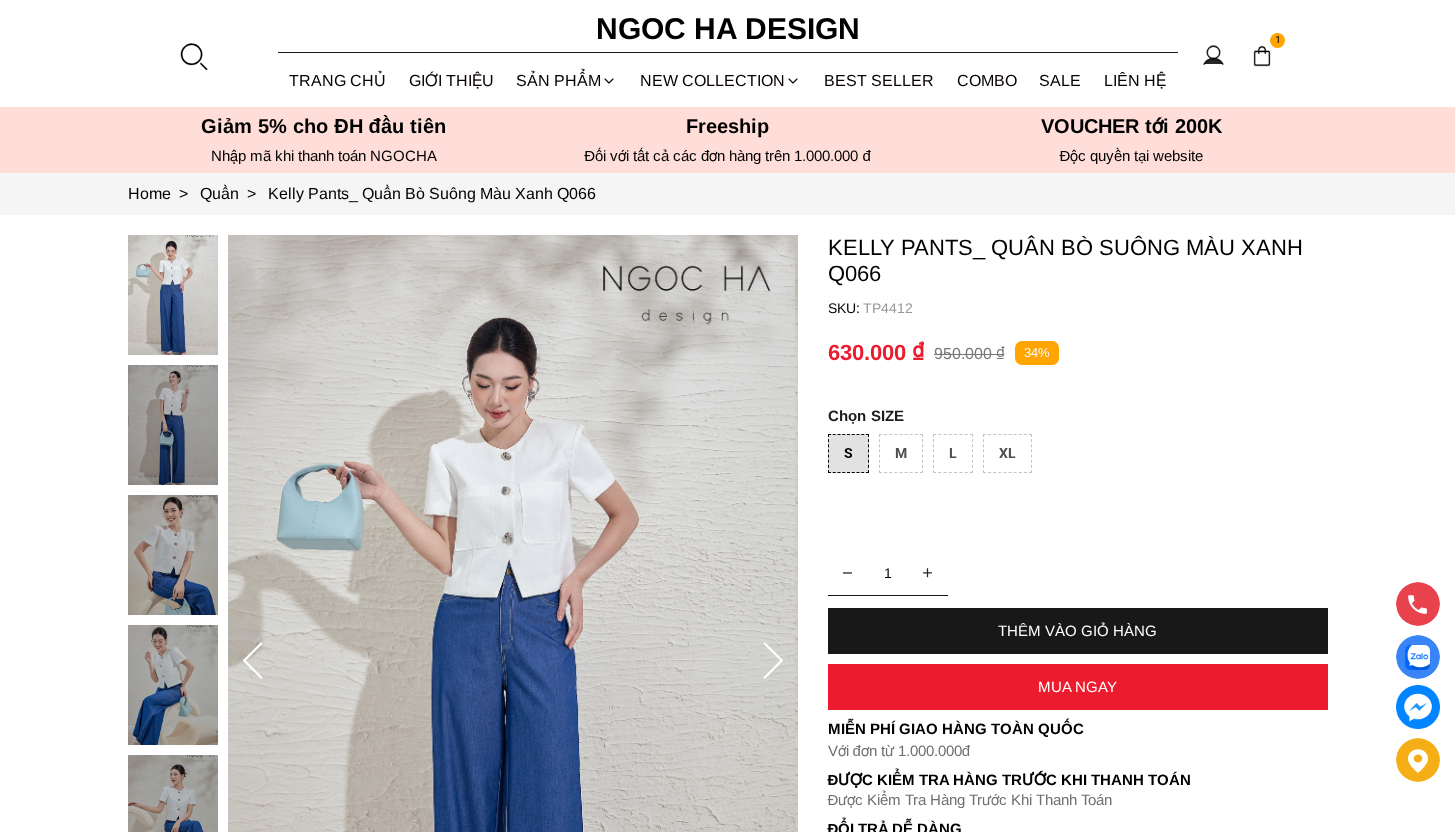 click on "THÊM VÀO GIỎ HÀNG" at bounding box center (1078, 630) 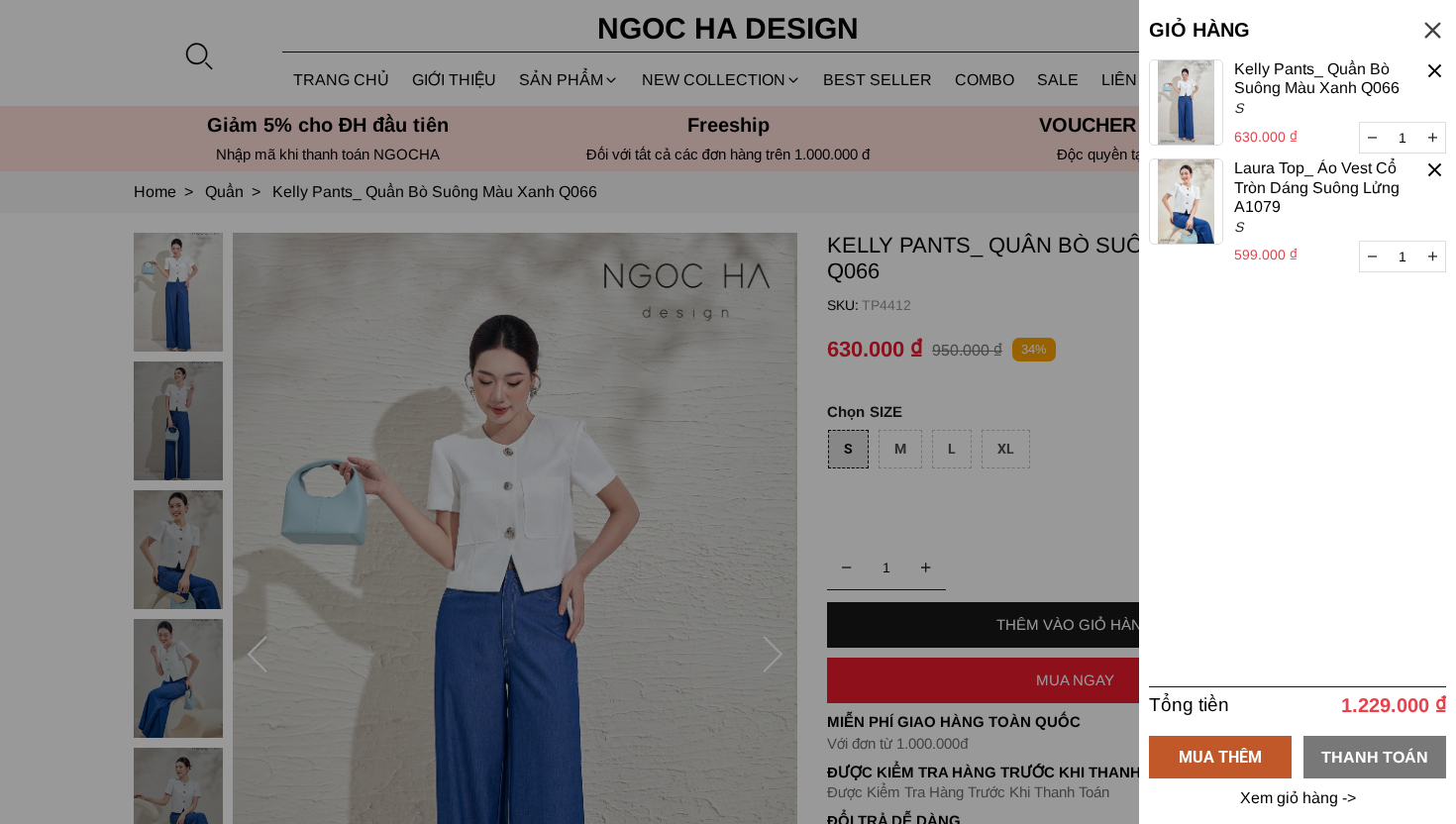 click on "THANH TOÁN" at bounding box center [1375, 756] 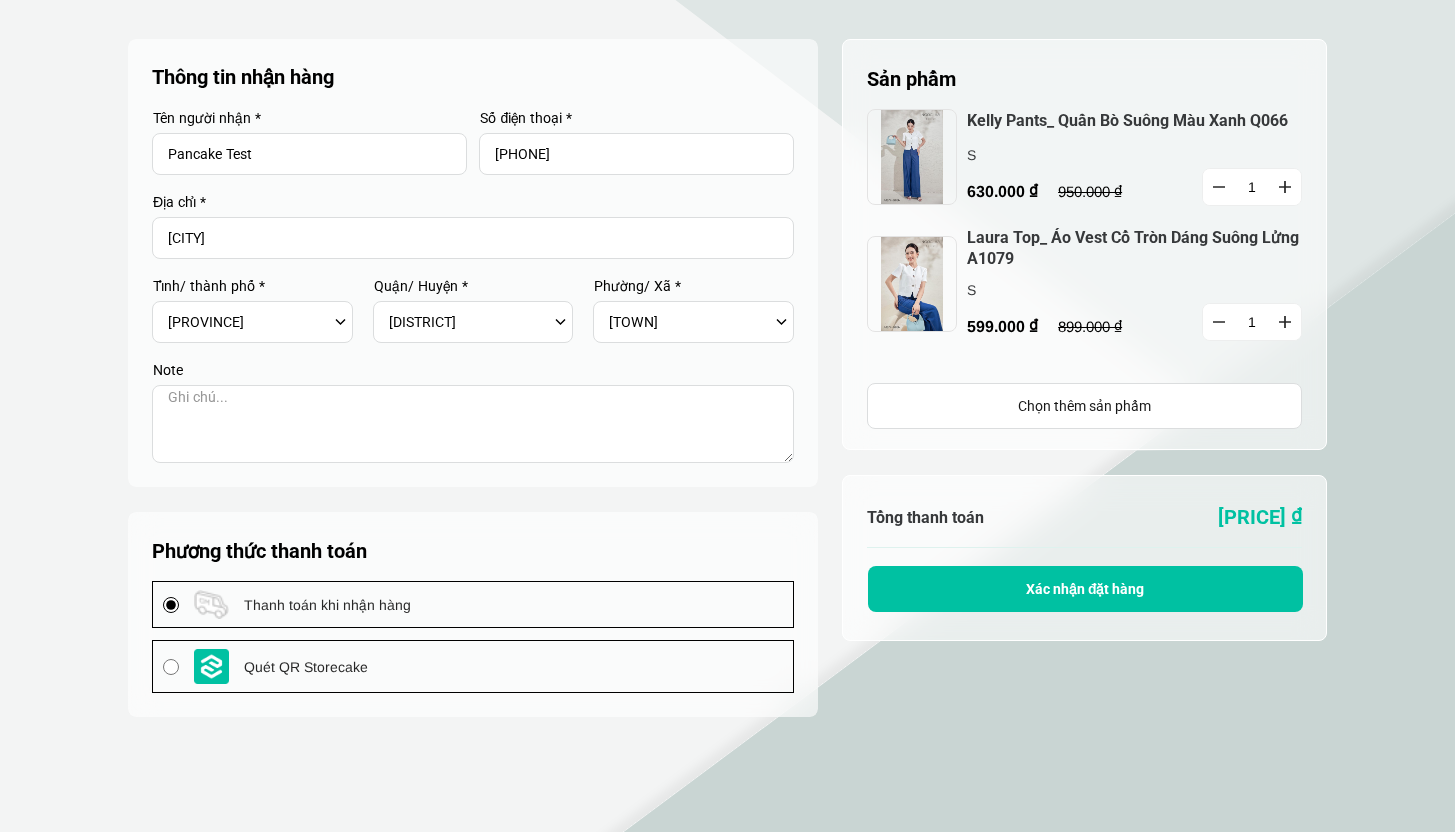 select on "221" 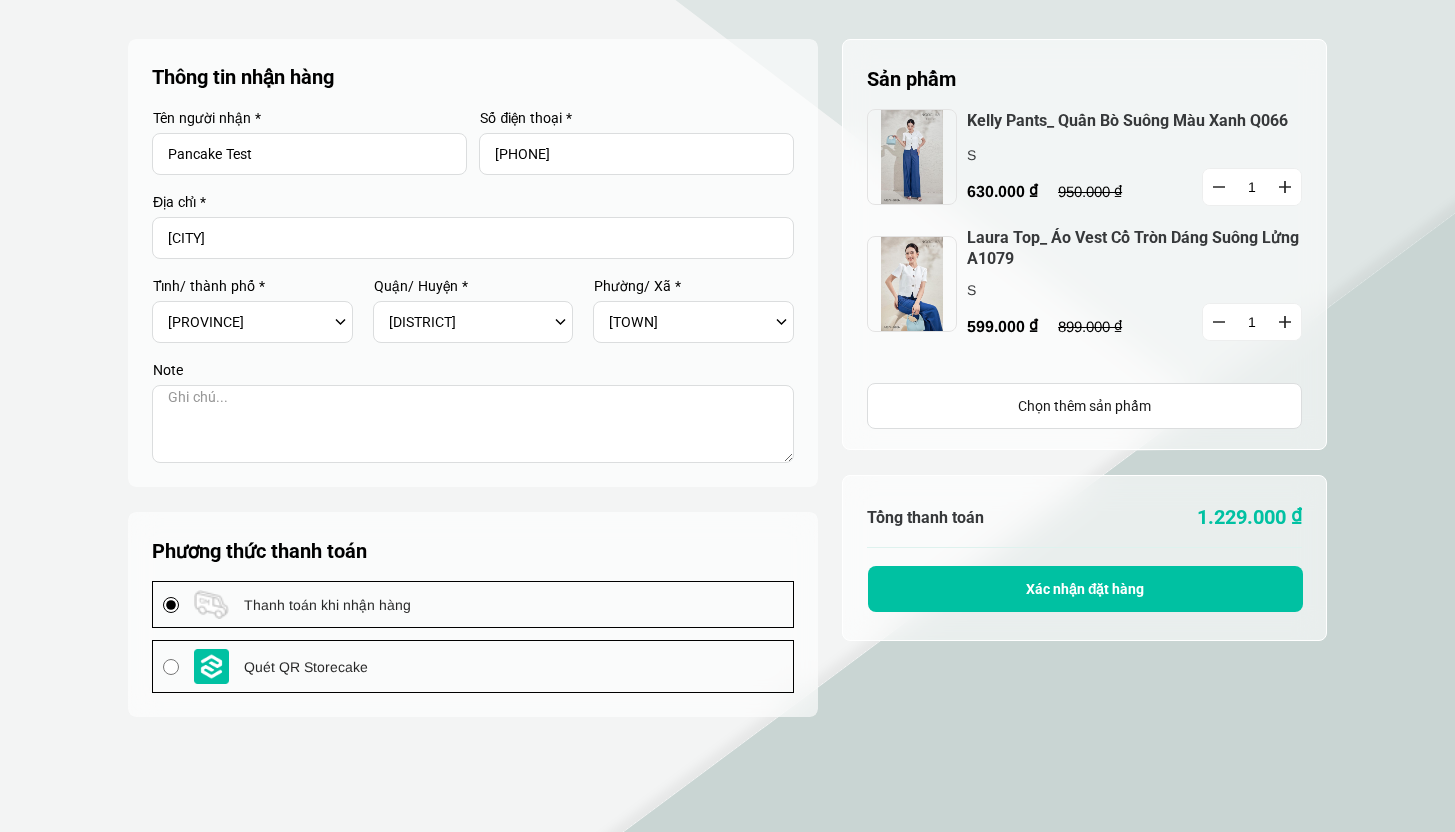 click on "Chọn tỉnh/Thành phố
[CITY] [CITY] [PROVINCE] [PROVINCE] [PROVINCE] [PROVINCE] [PROVINCE] [PROVINCE] [PROVINCE] [PROVINCE] [PROVINCE] [PROVINCE] [PROVINCE] [PROVINCE] [CITY] [PROVINCE] [PROVINCE] [PROVINCE] [PROVINCE] [PROVINCE] [PROVINCE] [PROVINCE] [PROVINCE] [PROVINCE] [PROVINCE] [PROVINCE] [PROVINCE] [PROVINCE] [PROVINCE] [PROVINCE] [PROVINCE] [PROVINCE] [PROVINCE] [PROVINCE] [PROVINCE] [PROVINCE] [PROVINCE] [PROVINCE] [PROVINCE] [PROVINCE] [PROVINCE] [PROVINCE] [PROVINCE] [PROVINCE] [PROVINCE] [PROVINCE] [PROVINCE] [PROVINCE] [PROVINCE] [PROVINCE] [PROVINCE] [PROVINCE] [PROVINCE] [PROVINCE] [PROVINCE] [PROVINCE] [PROVINCE] [PROVINCE] [PROVINCE] [PROVINCE] [PROVINCE] [PROVINCE] [PROVINCE] [PROVINCE] [PROVINCE] [PROVINCE] [PROVINCE] [PROVINCE] [PROVINCE] [PROVINCE] [PROVINCE] [PROVINCE] [PROVINCE] [PROVINCE] [PROVINCE] [PROVINCE] [PROVINCE] [PROVINCE] [PROVINCE] [PROVINCE] [PROVINCE] [PROVINCE]" at bounding box center [248, 322] 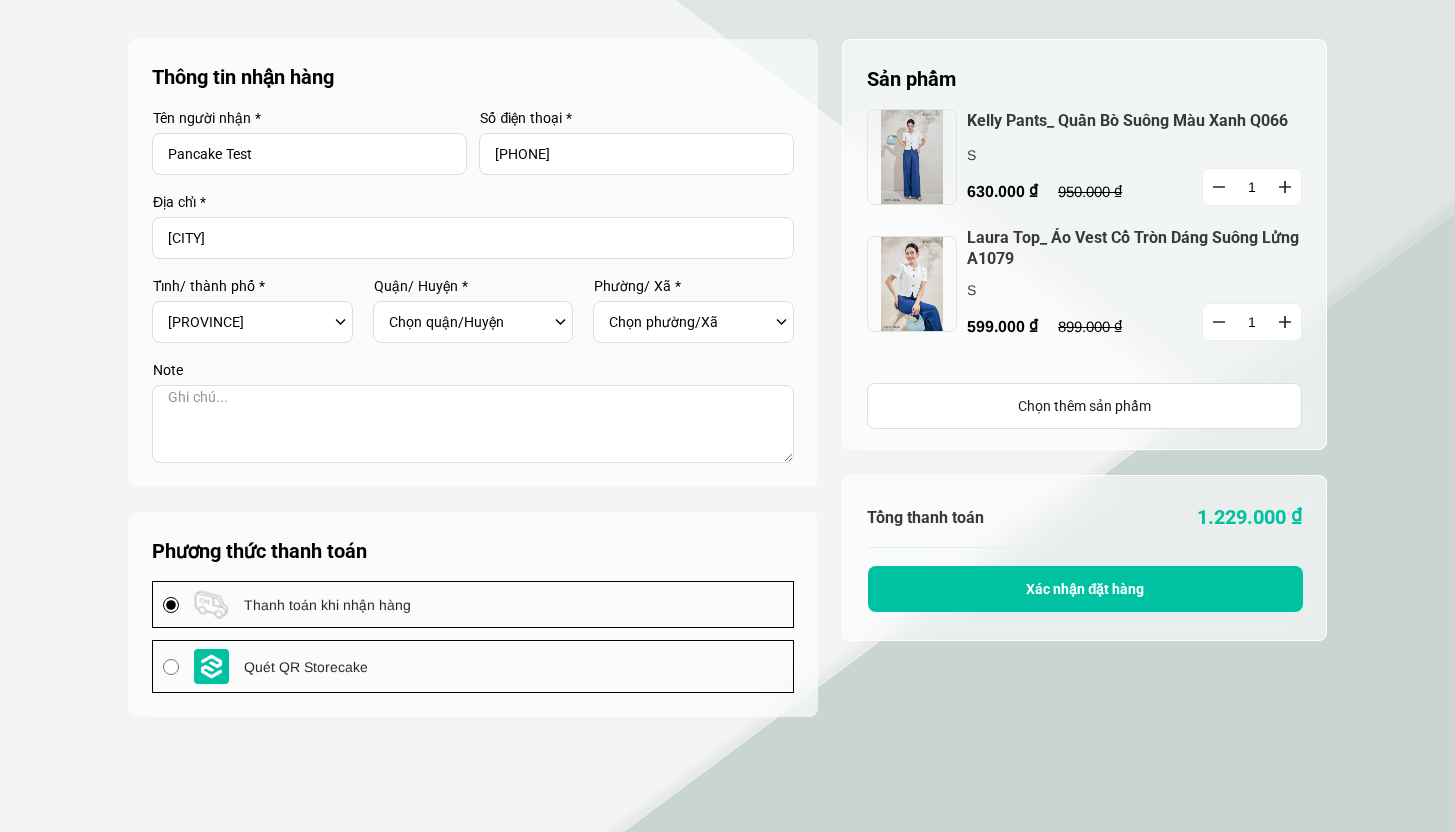 click on "Chọn quận/Huyện [DISTRICT] [DISTRICT] [DISTRICT] [DISTRICT] [DISTRICT] [DISTRICT] [CITY] [CITY]" at bounding box center [469, 322] 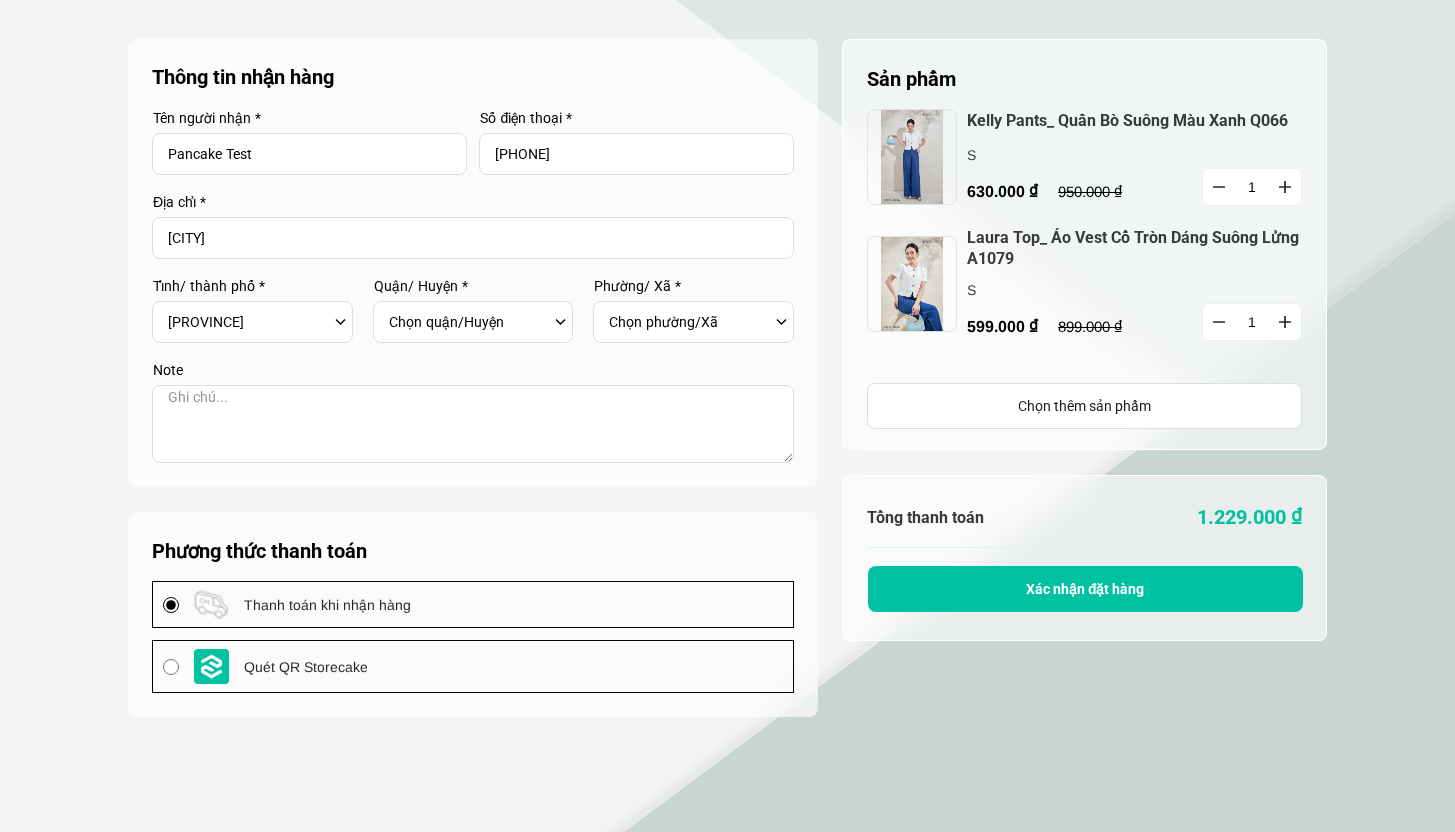 click on "Chọn phường/Xã [TOWN] Xã [COMMUNE] Xã [COMMUNE] Xã [COMMUNE] Xã [COMMUNE] Xã [COMMUNE] Xã [COMMUNE] Xã [COMMUNE] Xã [COMMUNE] Xã [COMMUNE] Xã [COMMUNE] Xã [COMMUNE] Xã [COMMUNE] Xã [COMMUNE] Xã [COMMUNE] Xã [COMMUNE] Xã [COMMUNE] Xã [COMMUNE] Xã [COMMUNE] Xã [COMMUNE] Xã [COMMUNE] Xã [COMMUNE] Xã [COMMUNE] Xã [COMMUNE] Xã [COMMUNE] Xã [COMMUNE] Xã [COMMUNE]" at bounding box center (689, 322) 